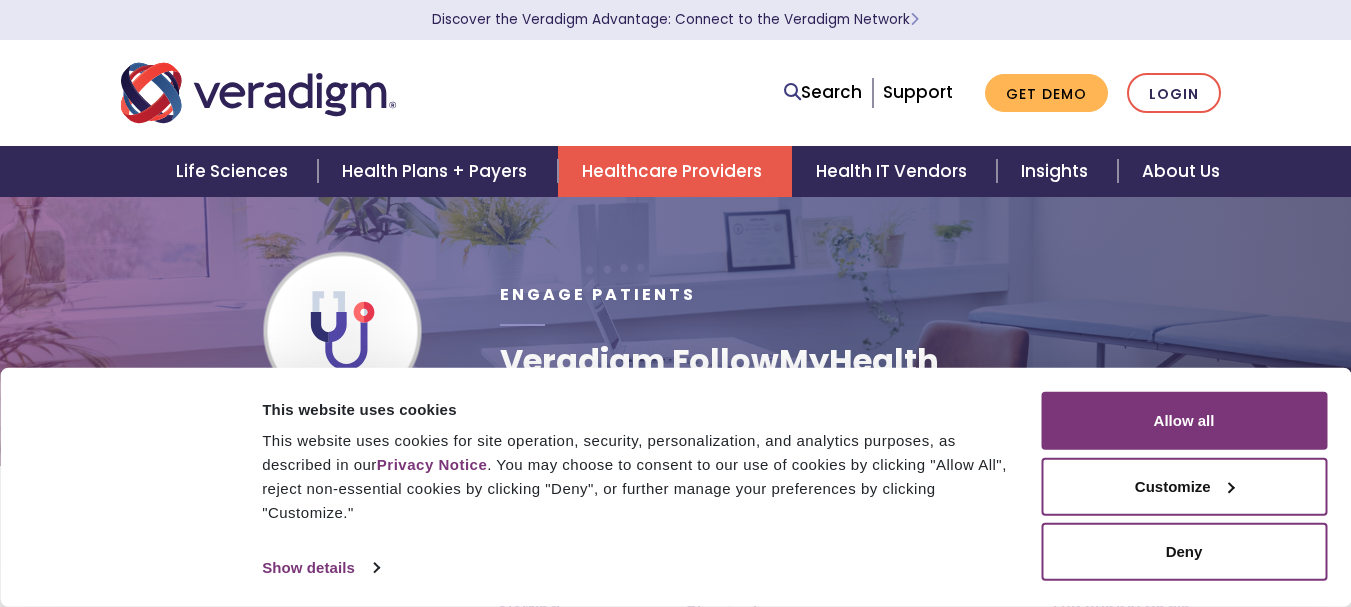 scroll, scrollTop: 0, scrollLeft: 0, axis: both 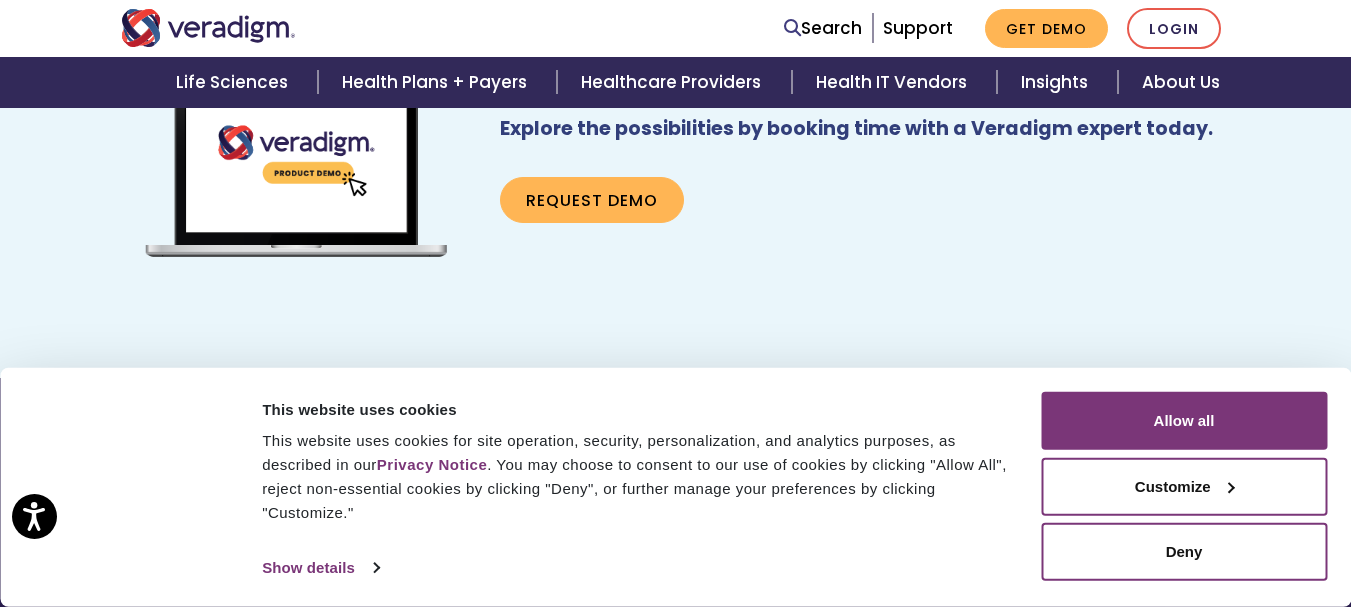 click on "New to Veradigm? Request a Demo.
Explore the possibilities by booking time with a Veradigm expert today.
Request Demo" at bounding box center [865, 170] 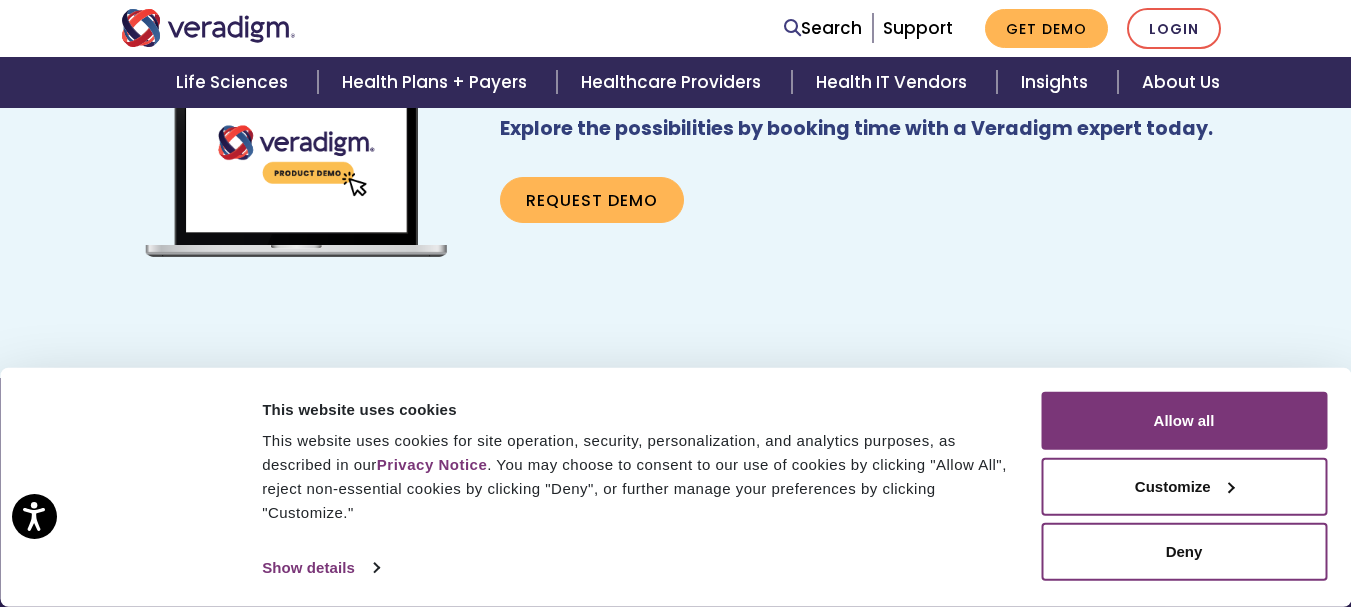 click on "Search
Support
Get Demo
Login" at bounding box center (1002, 28) 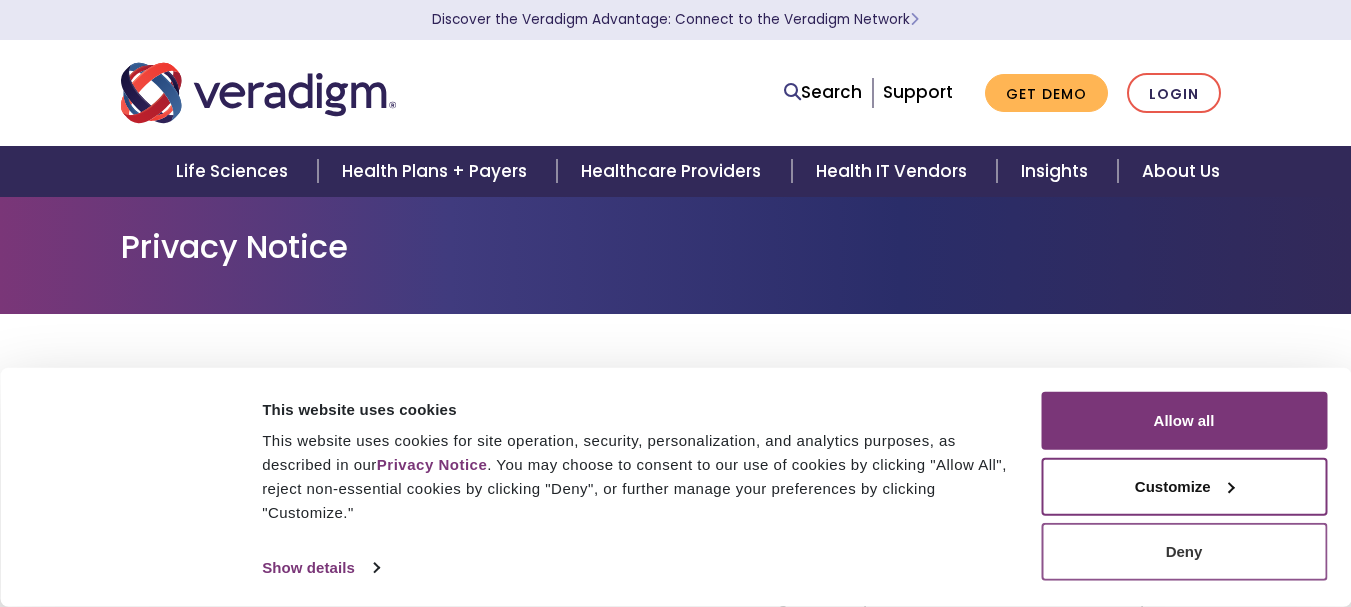 scroll, scrollTop: 0, scrollLeft: 0, axis: both 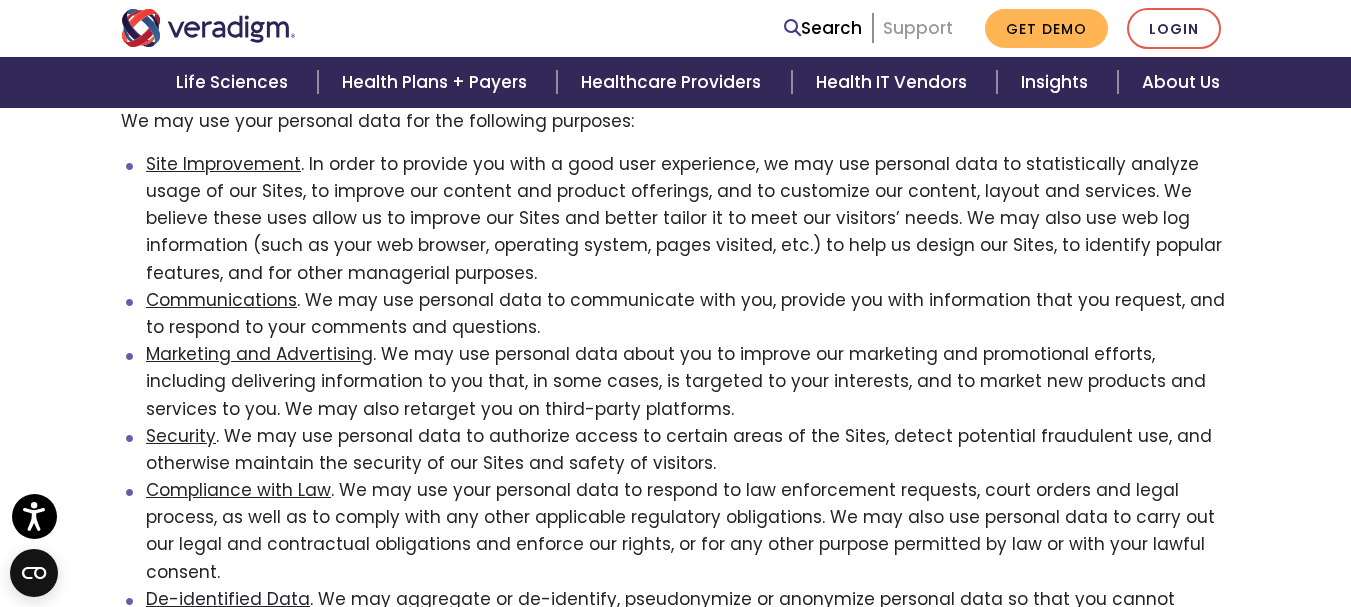 click on "Support" at bounding box center [918, 28] 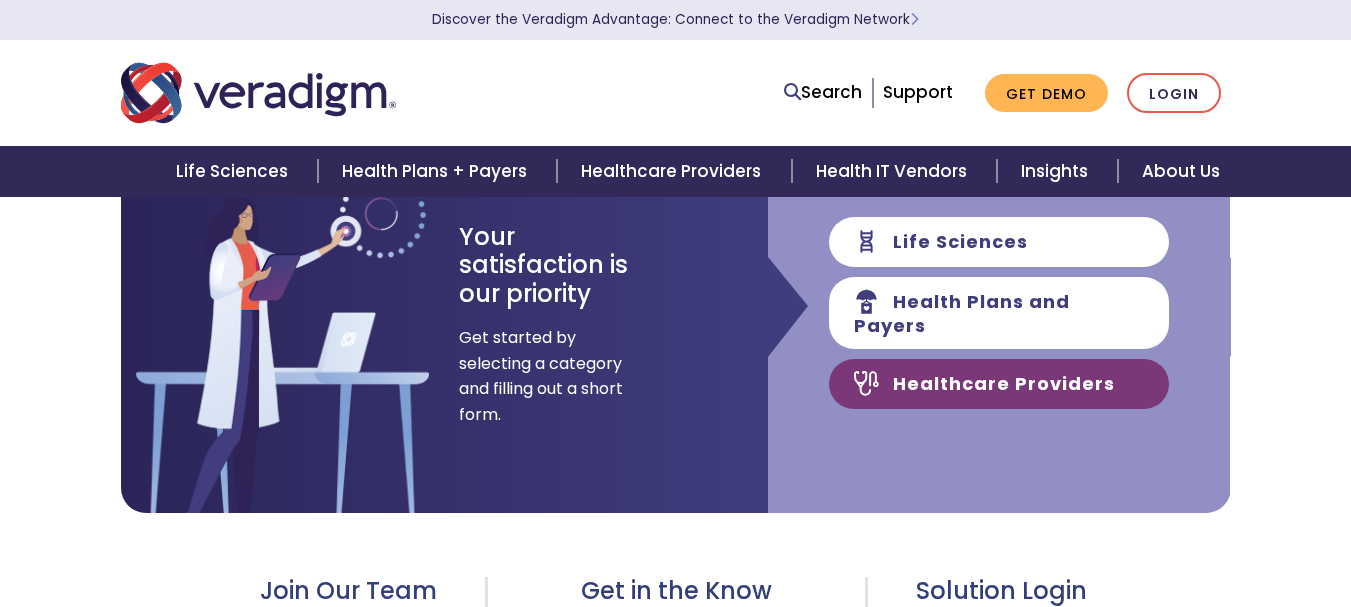 scroll, scrollTop: 400, scrollLeft: 0, axis: vertical 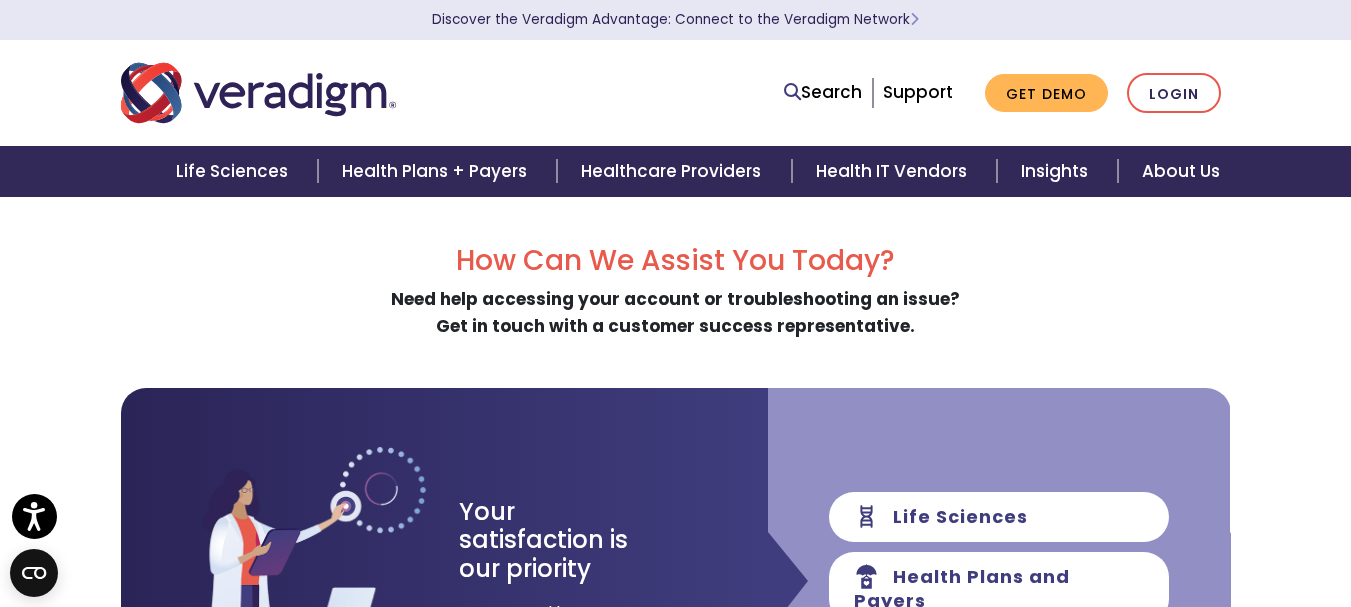 click on "Search
Support
Get Demo
Login" at bounding box center (1002, 93) 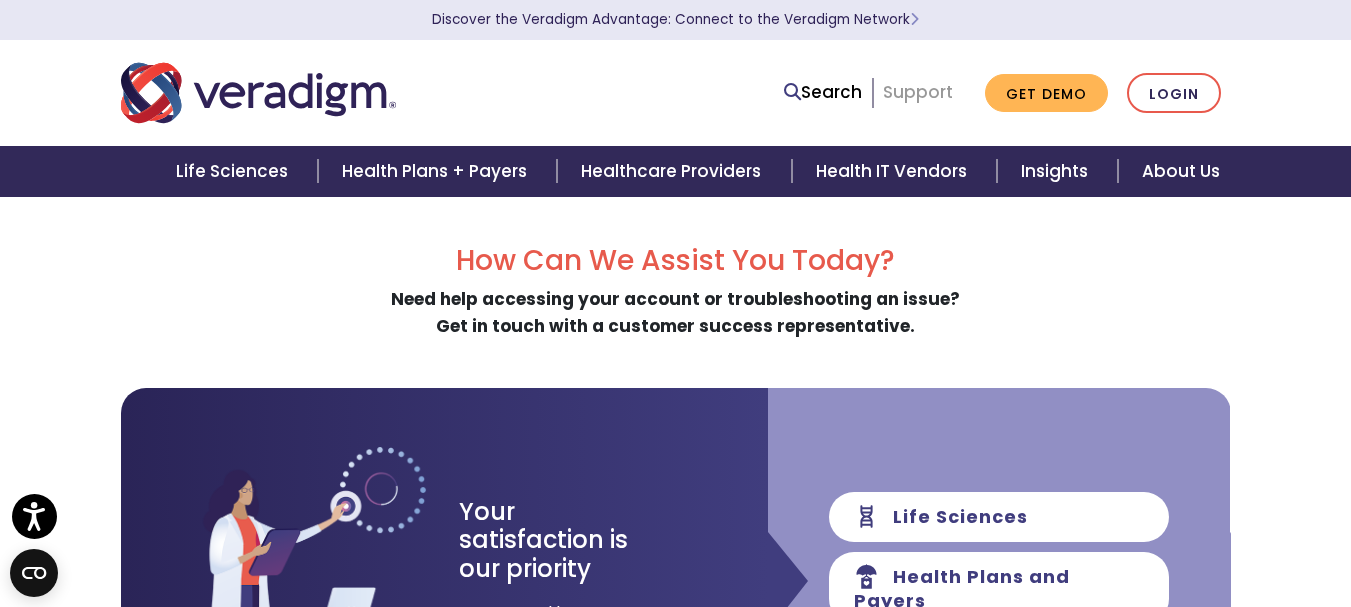 click on "Support" at bounding box center (918, 92) 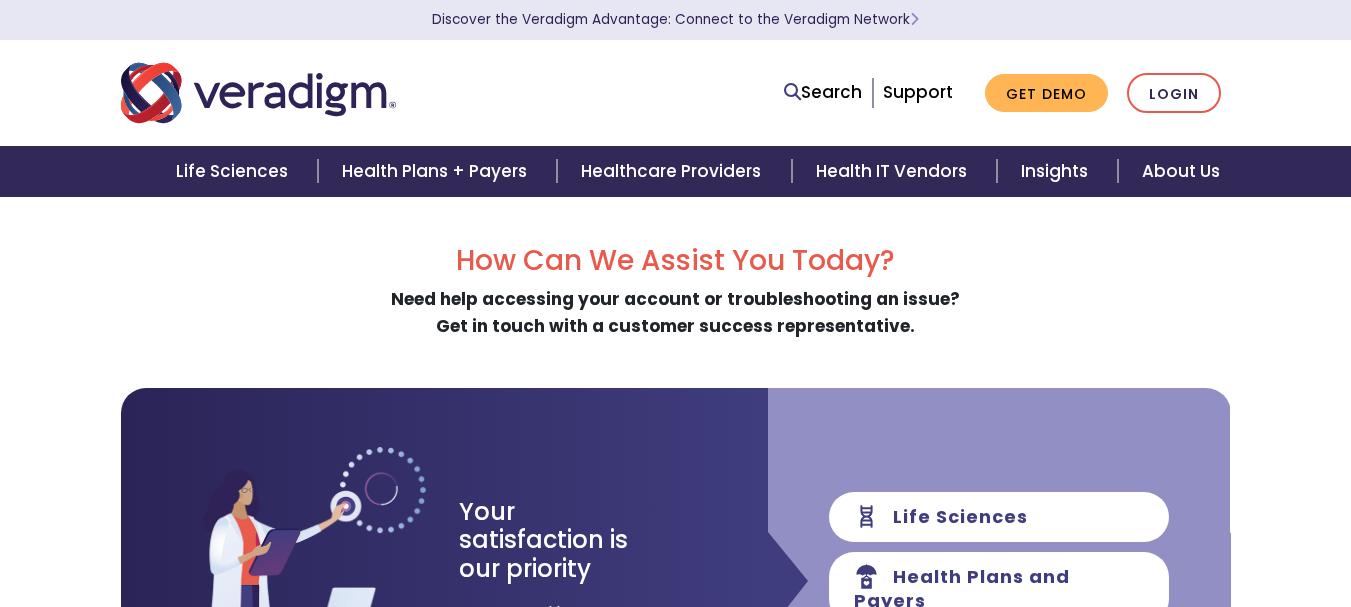 scroll, scrollTop: 0, scrollLeft: 0, axis: both 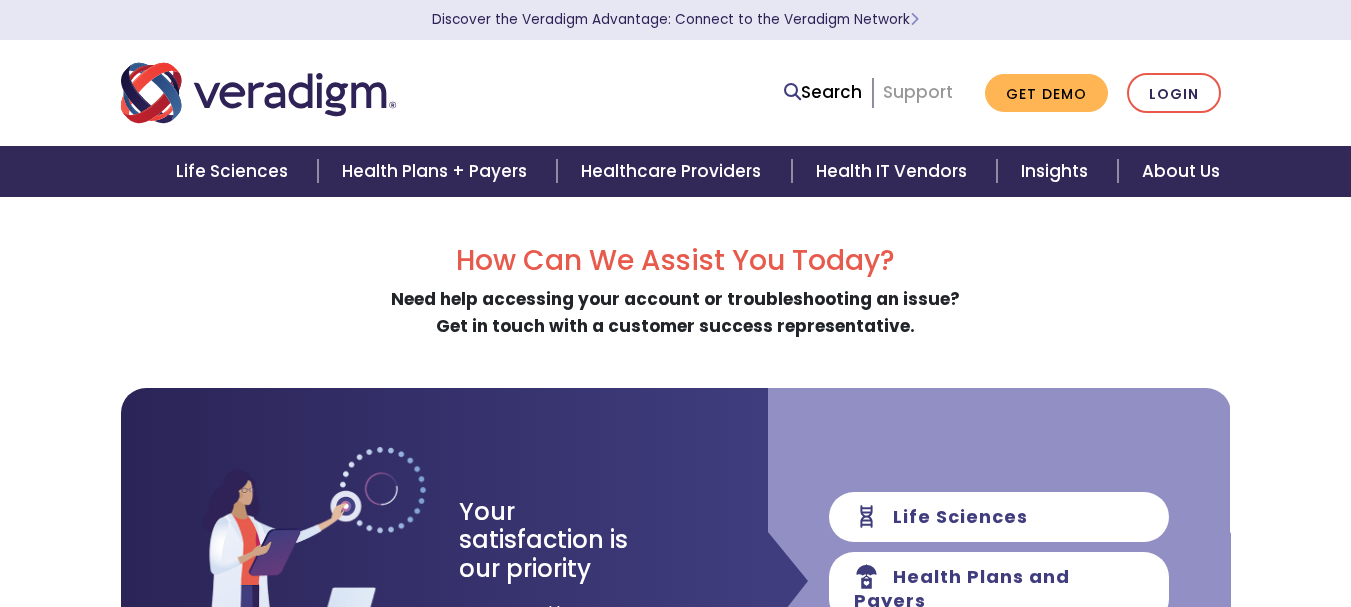 click on "Support" at bounding box center (918, 92) 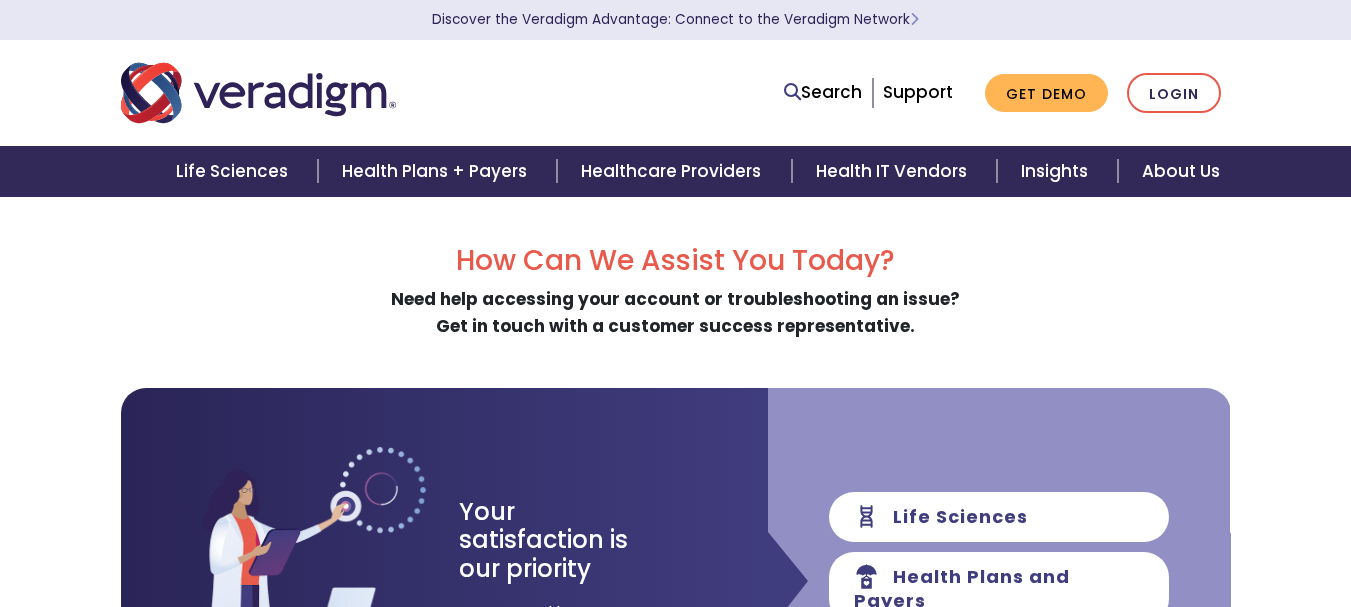 scroll, scrollTop: 0, scrollLeft: 0, axis: both 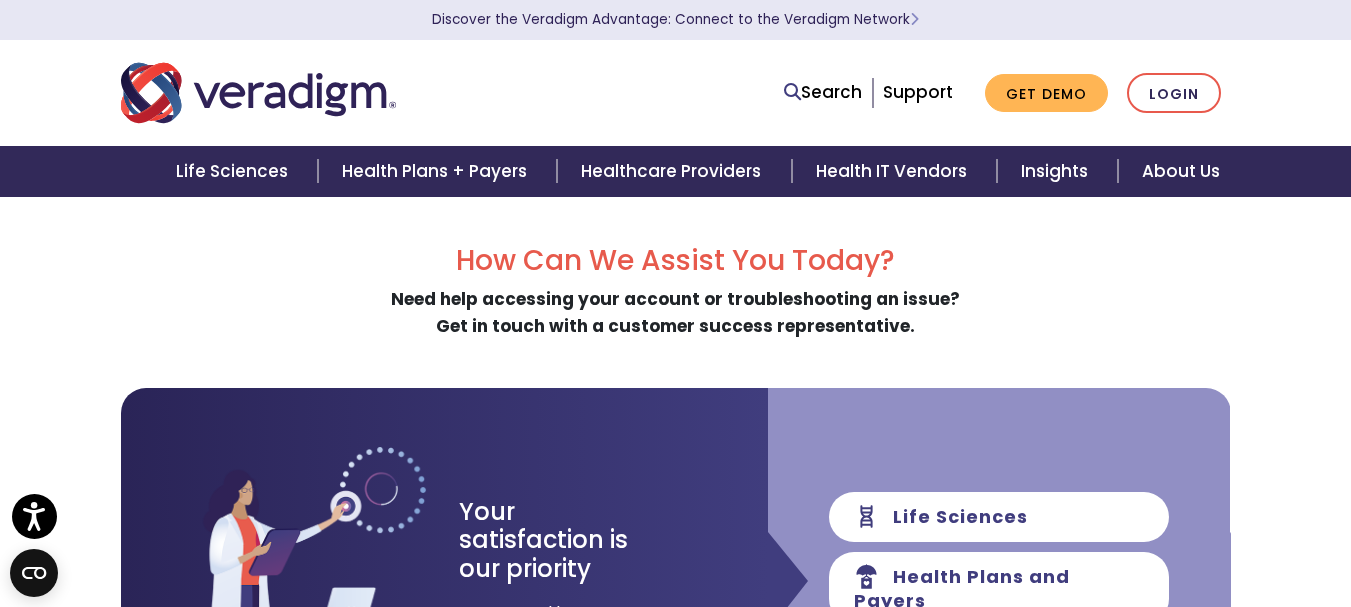 click at bounding box center (258, 93) 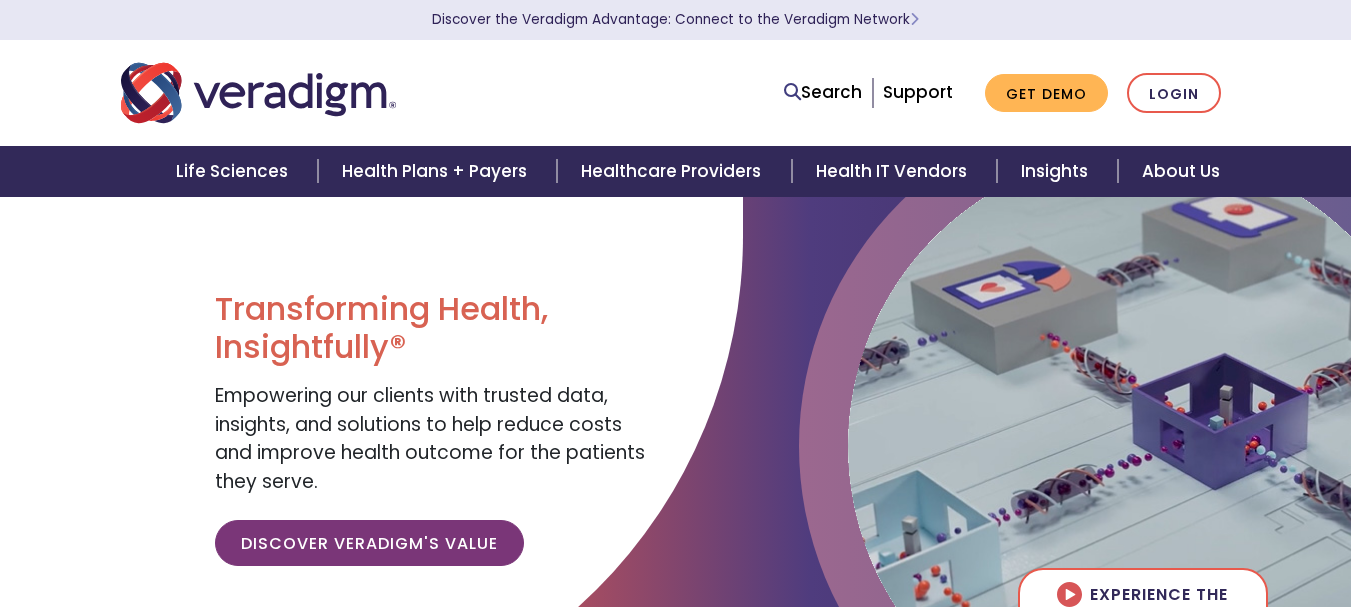 scroll, scrollTop: 0, scrollLeft: 0, axis: both 